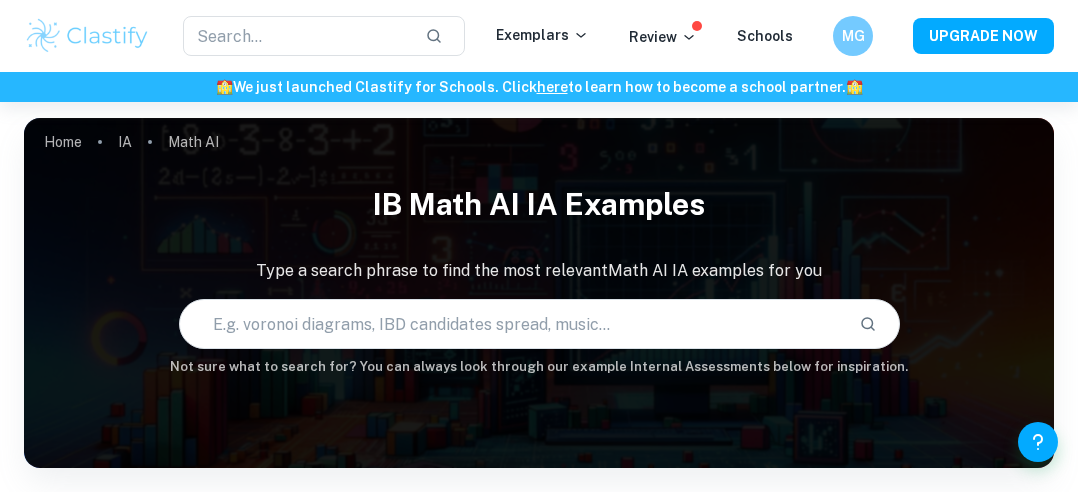 checkbox on "true" 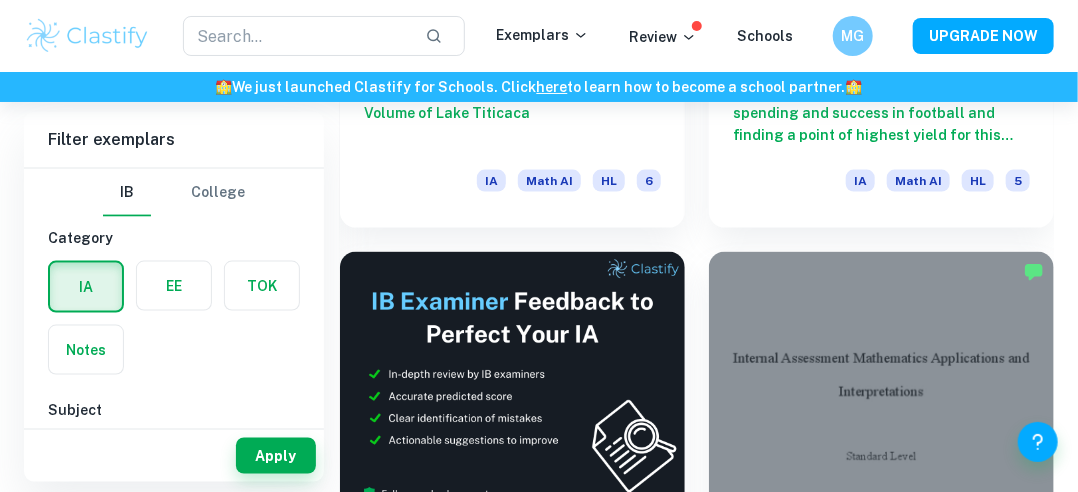 scroll, scrollTop: 985, scrollLeft: 0, axis: vertical 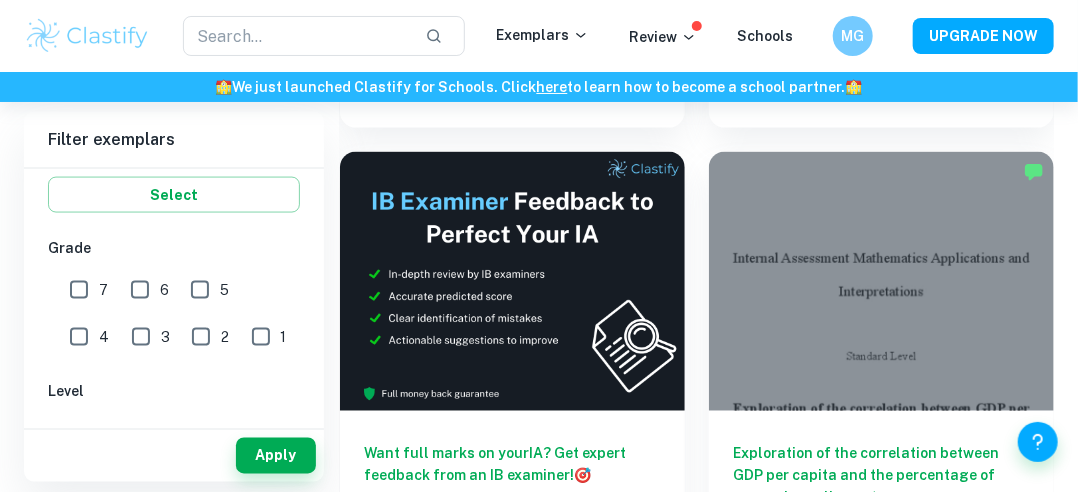 click on "7" at bounding box center [79, 290] 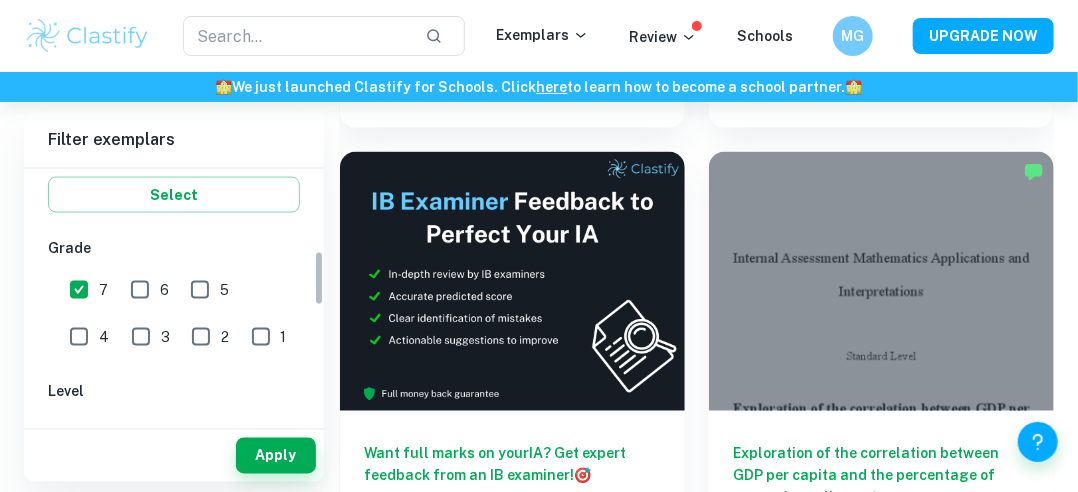 click on "6" at bounding box center [140, 290] 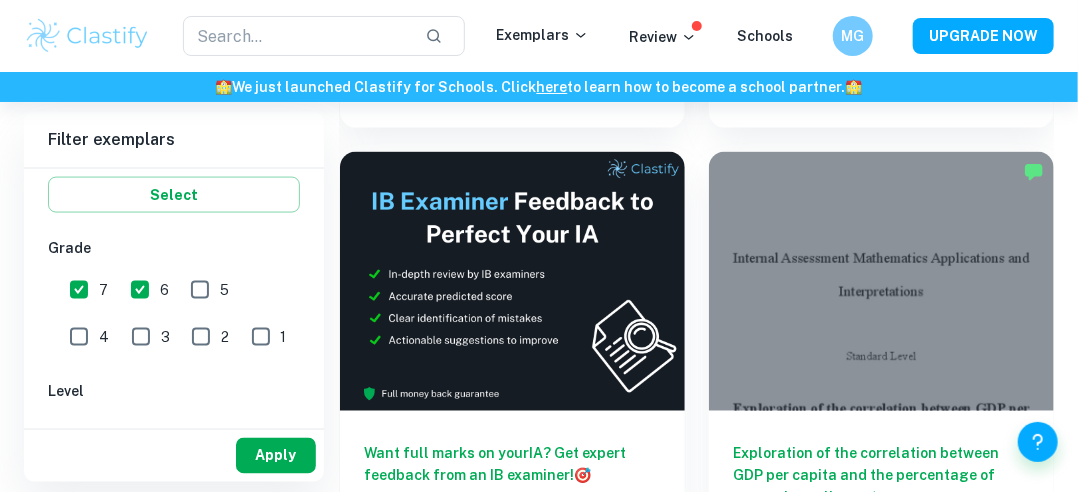 click on "Apply" at bounding box center (276, 456) 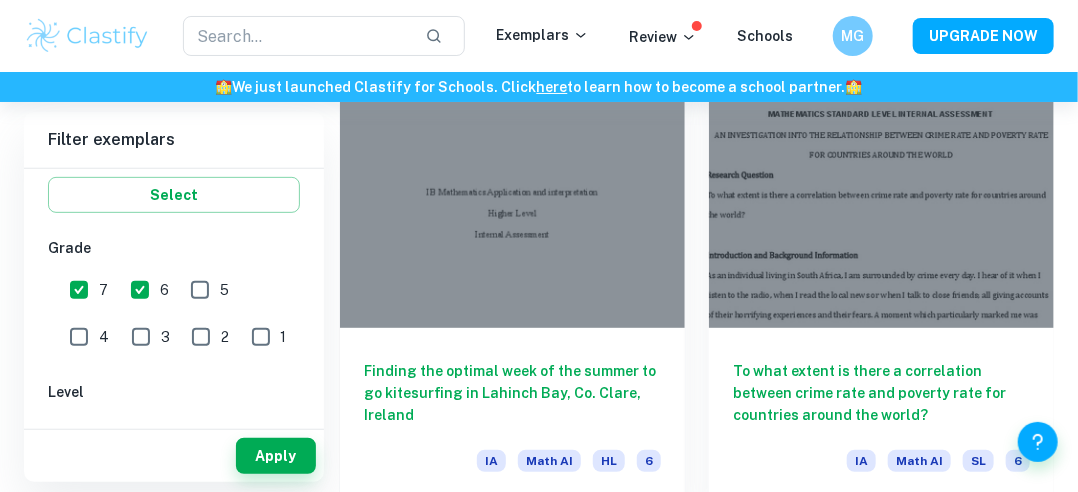 scroll, scrollTop: 2954, scrollLeft: 0, axis: vertical 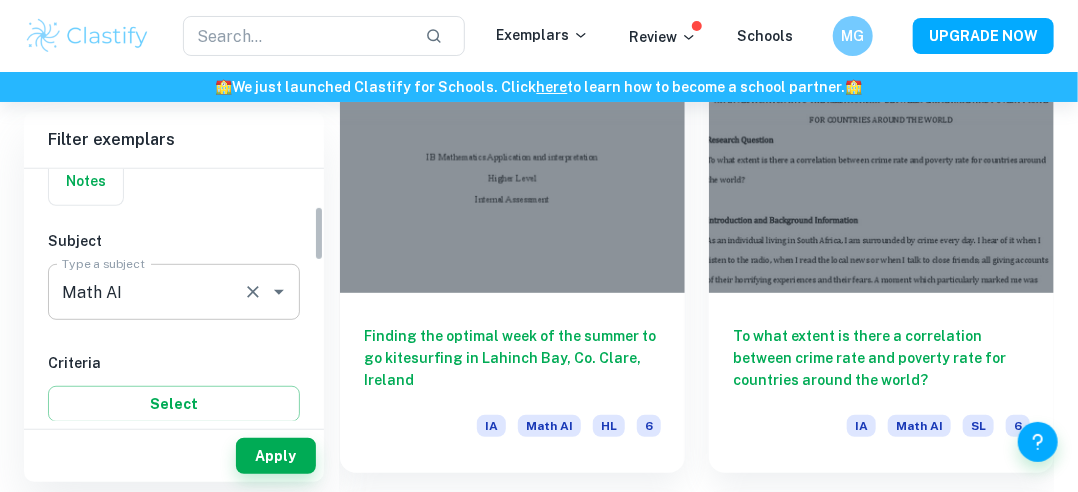 click on "Math AI" at bounding box center [146, 292] 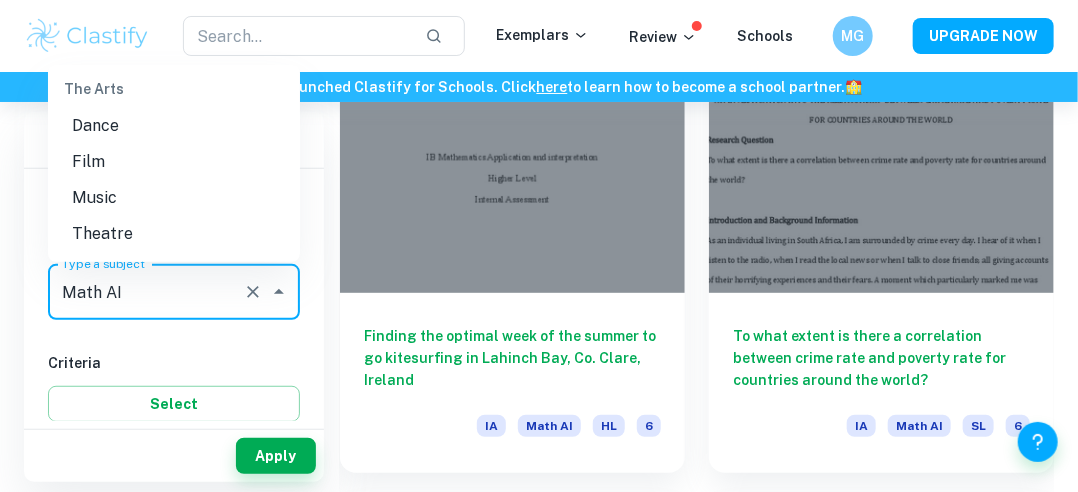 scroll, scrollTop: 2900, scrollLeft: 0, axis: vertical 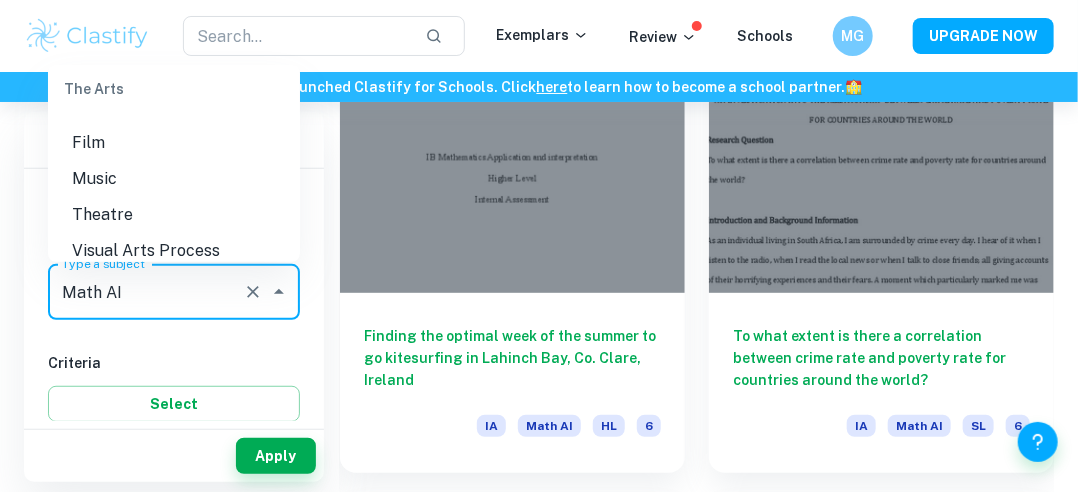 click on "Criteria" at bounding box center [174, 363] 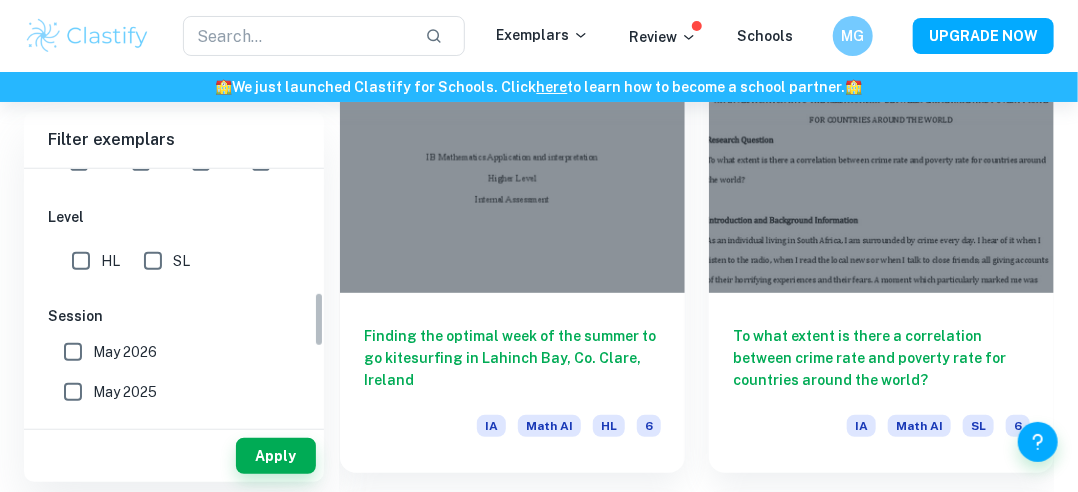 scroll, scrollTop: 569, scrollLeft: 0, axis: vertical 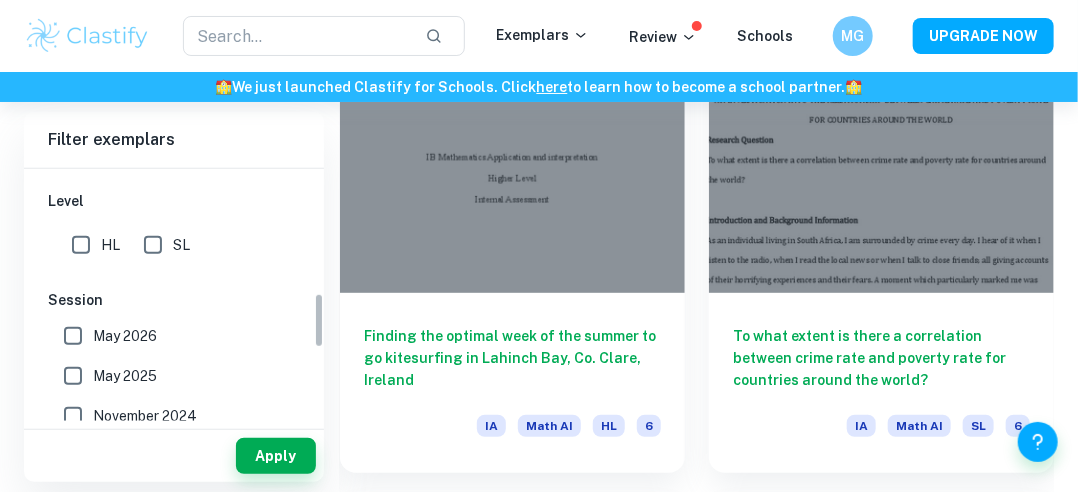 click on "HL" at bounding box center [81, 245] 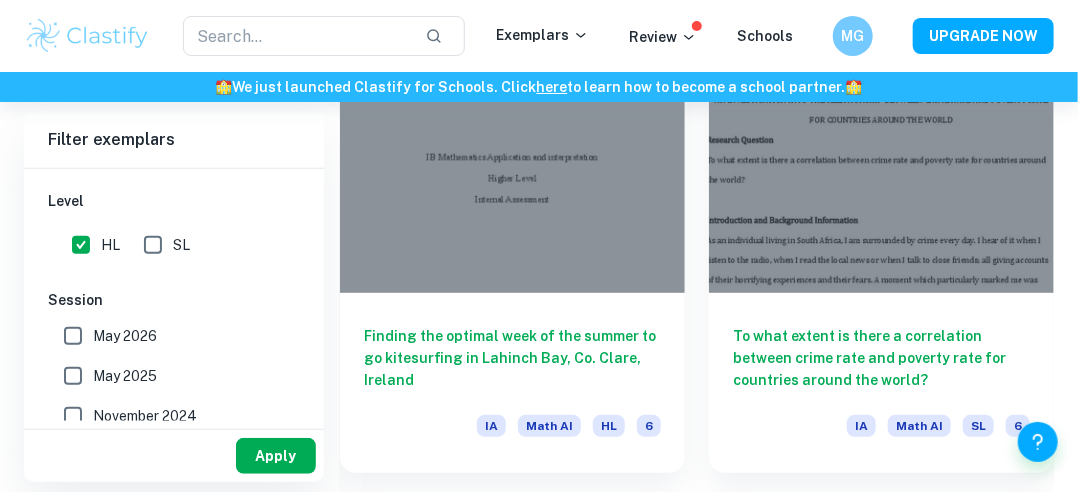 click on "Apply" at bounding box center (276, 456) 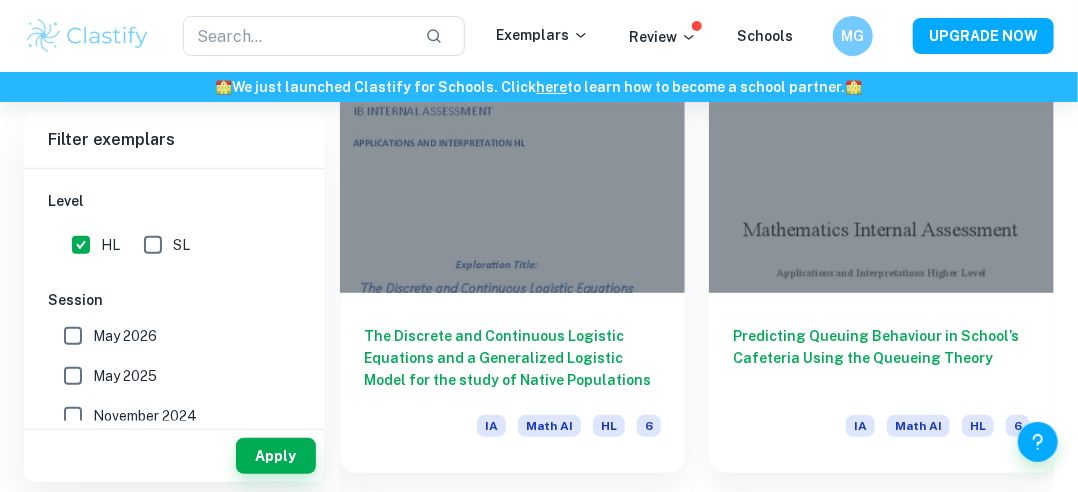 click on "May 2025" at bounding box center [73, 376] 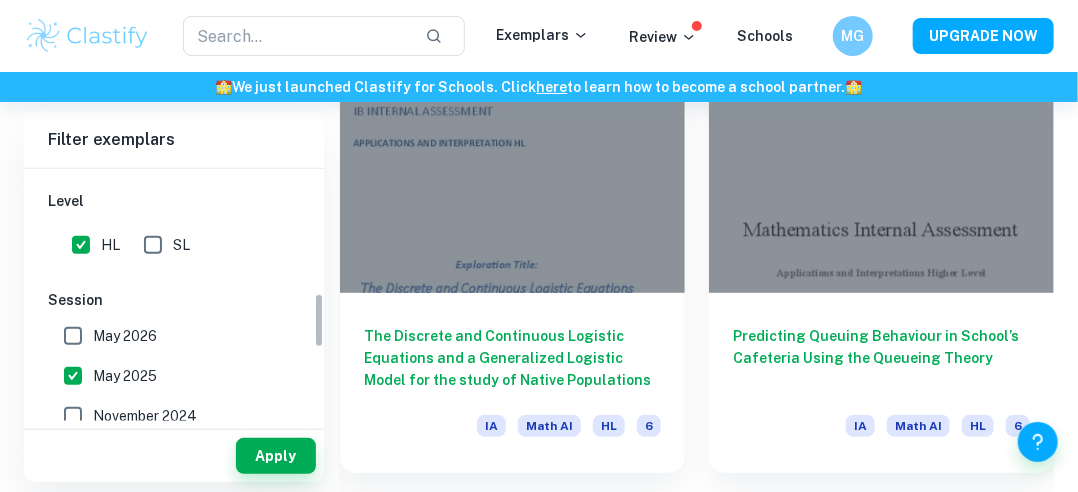 click on "May 2026" at bounding box center [73, 336] 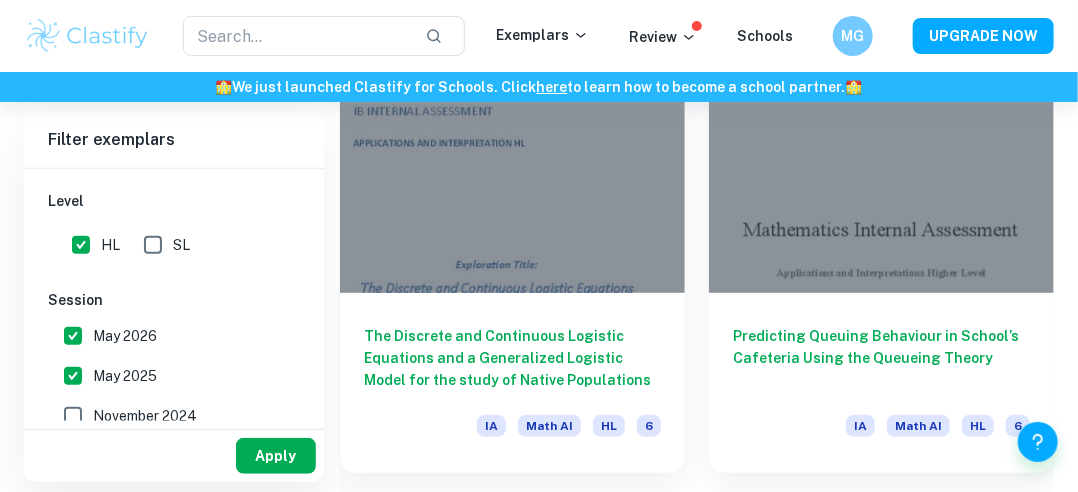 click on "Apply" at bounding box center (276, 456) 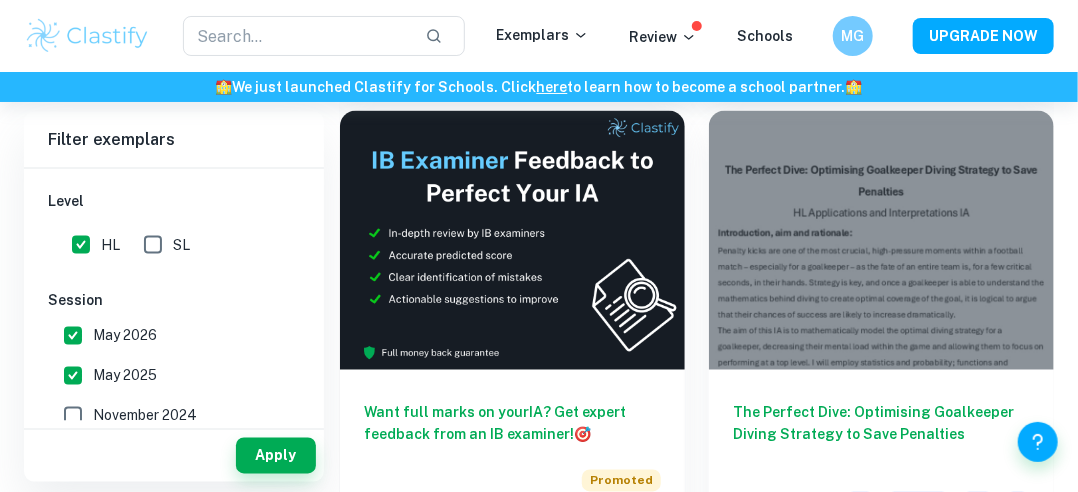 scroll, scrollTop: 1027, scrollLeft: 0, axis: vertical 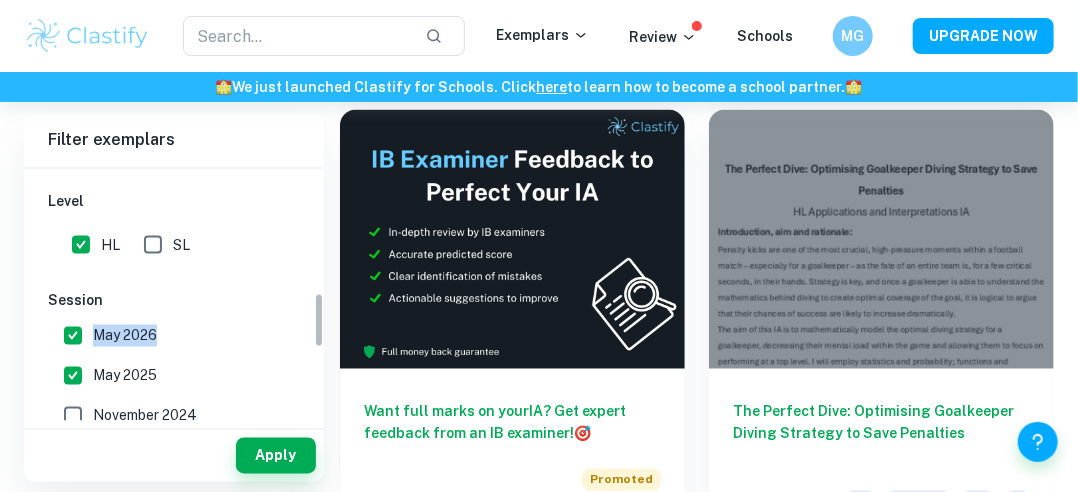 drag, startPoint x: 313, startPoint y: 332, endPoint x: 321, endPoint y: 298, distance: 34.928497 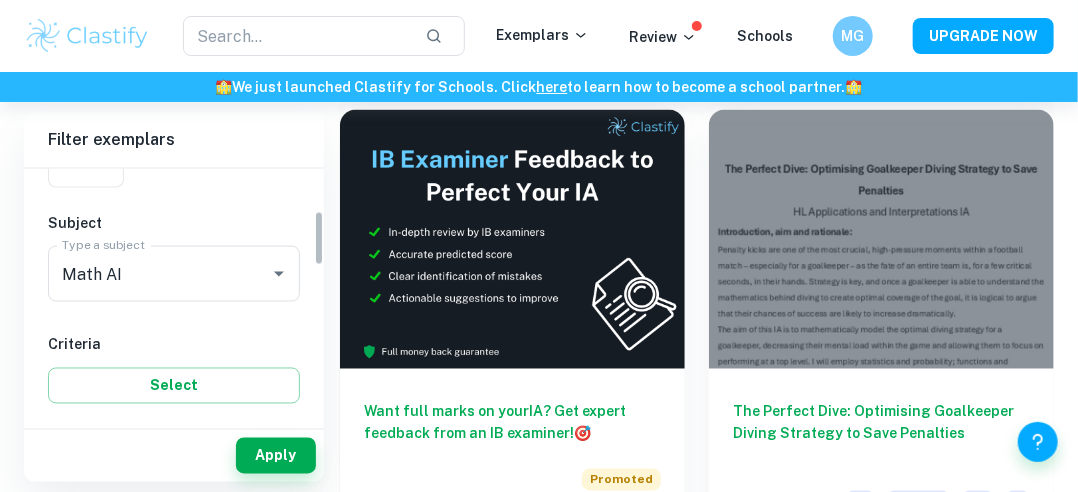 drag, startPoint x: 321, startPoint y: 303, endPoint x: 336, endPoint y: 214, distance: 90.255196 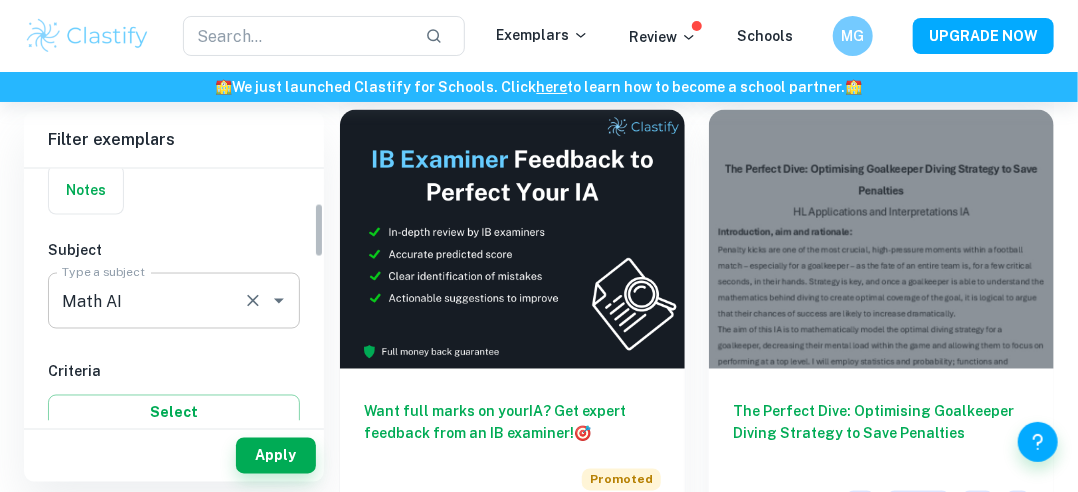 click at bounding box center (253, 301) 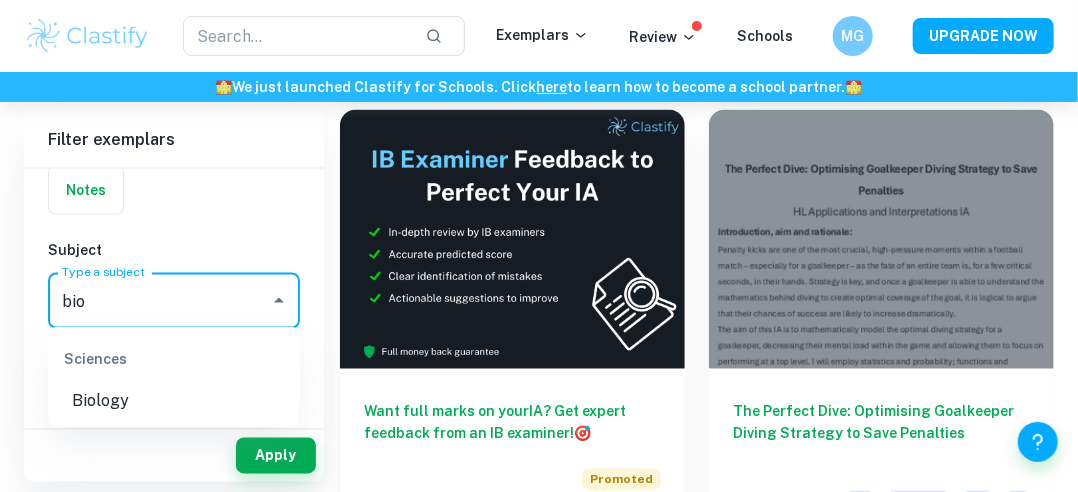 click on "Biology" at bounding box center [174, 401] 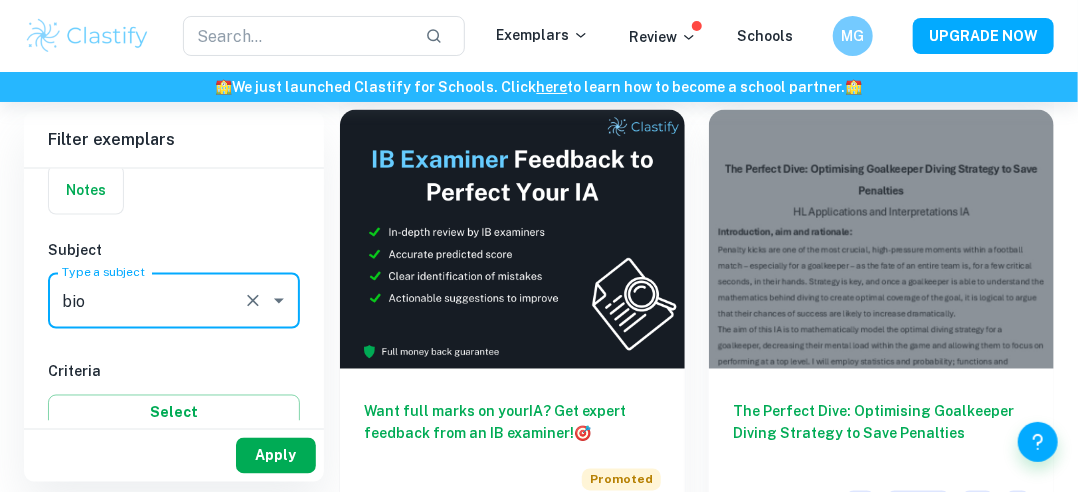 type on "Biology" 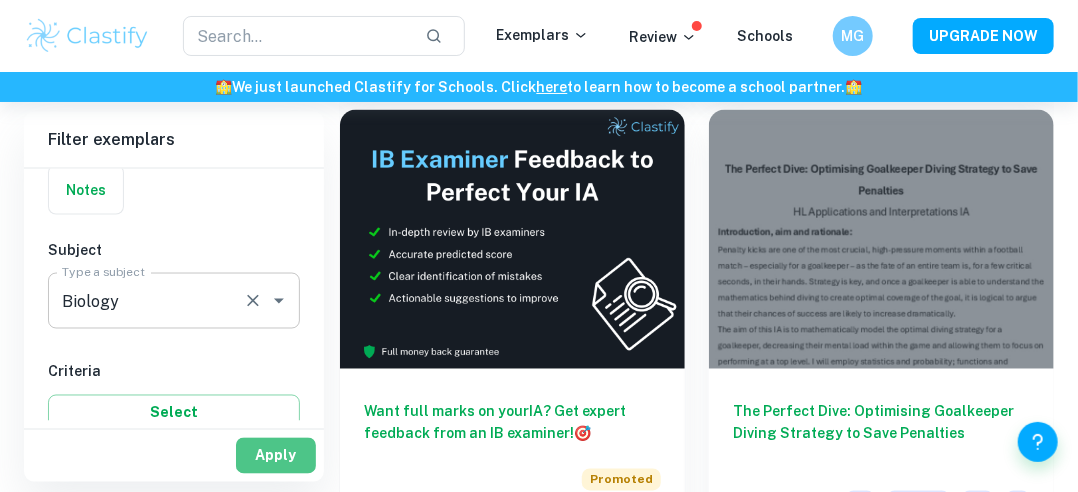 click on "Apply" at bounding box center [276, 456] 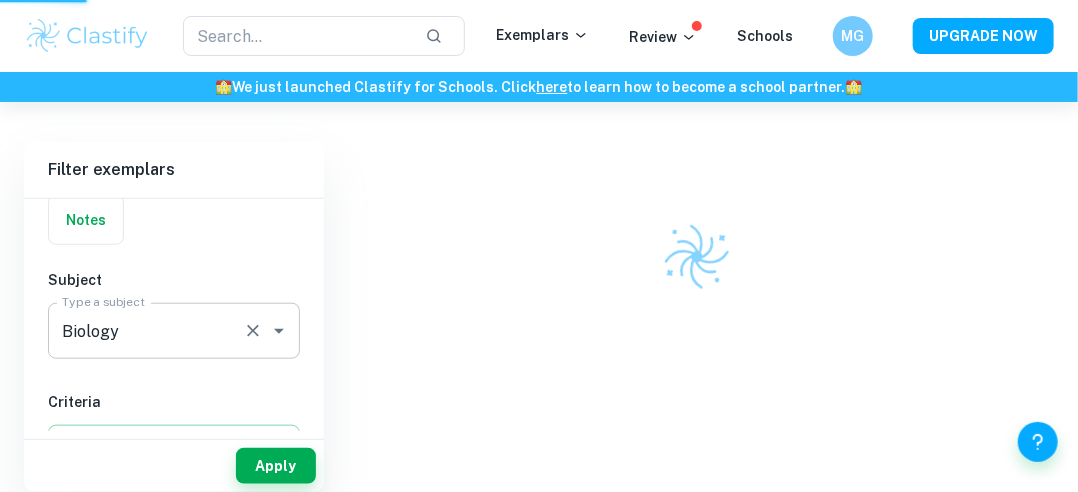 scroll, scrollTop: 523, scrollLeft: 0, axis: vertical 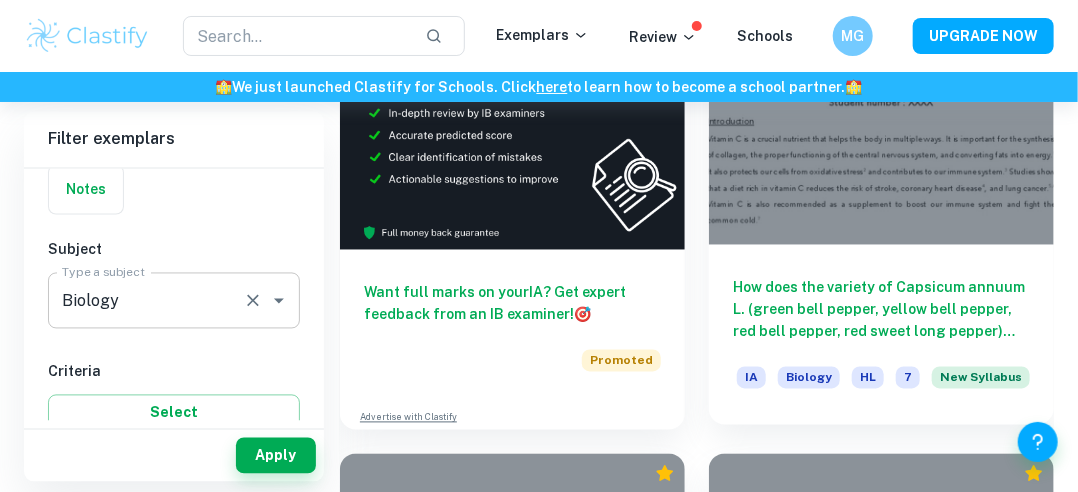 click on "How does the variety of Capsicum annuum L. (green bell pepper, yellow bell pepper, red bell pepper, red sweet long pepper) and Allium cepa L. (yellow onion, red onion, white onion) influence their vitamin C content in mg/100g, as measured by vegetable juice volume needed to titrate 2 ml of 0.1% DCPIP solution? IA Biology HL 7 New Syllabus" at bounding box center (881, 335) 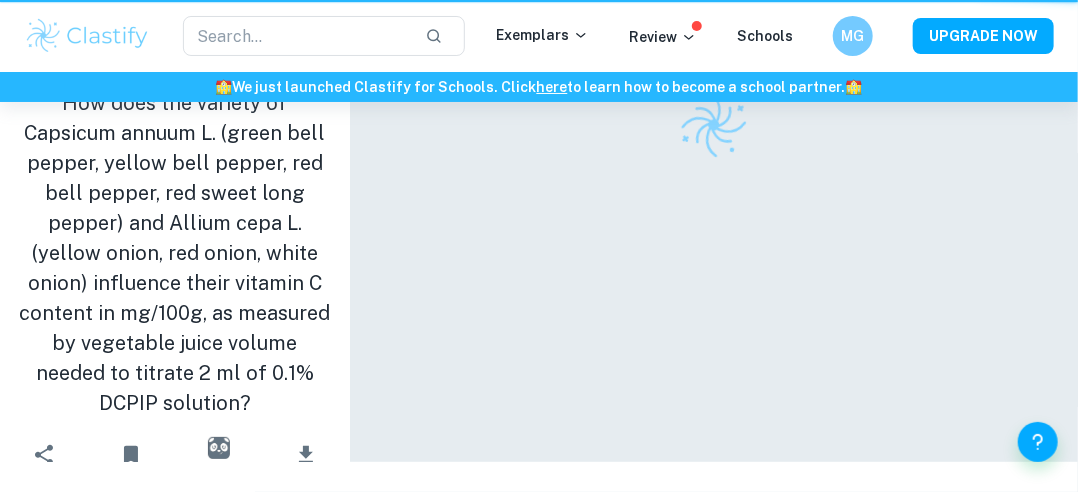 scroll, scrollTop: 0, scrollLeft: 0, axis: both 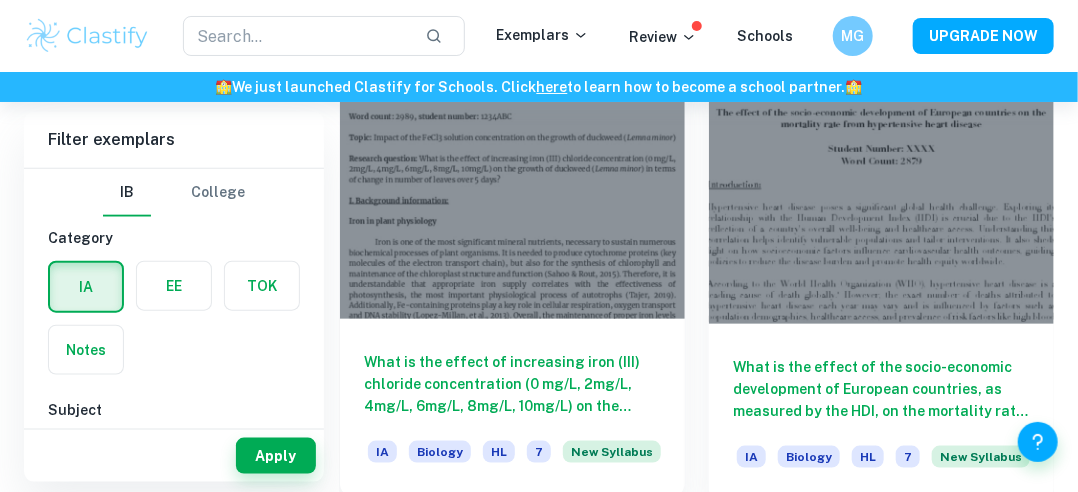 click at bounding box center (512, 189) 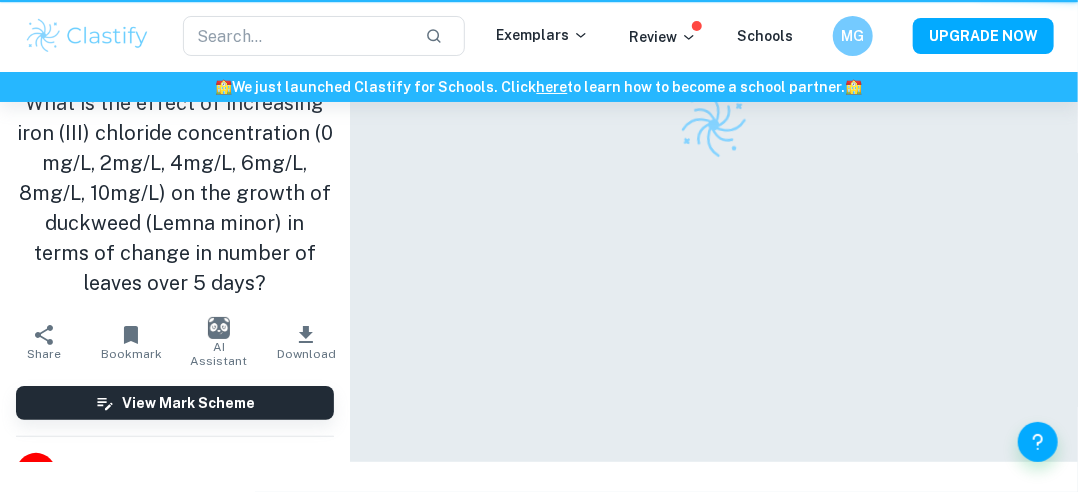 scroll, scrollTop: 0, scrollLeft: 0, axis: both 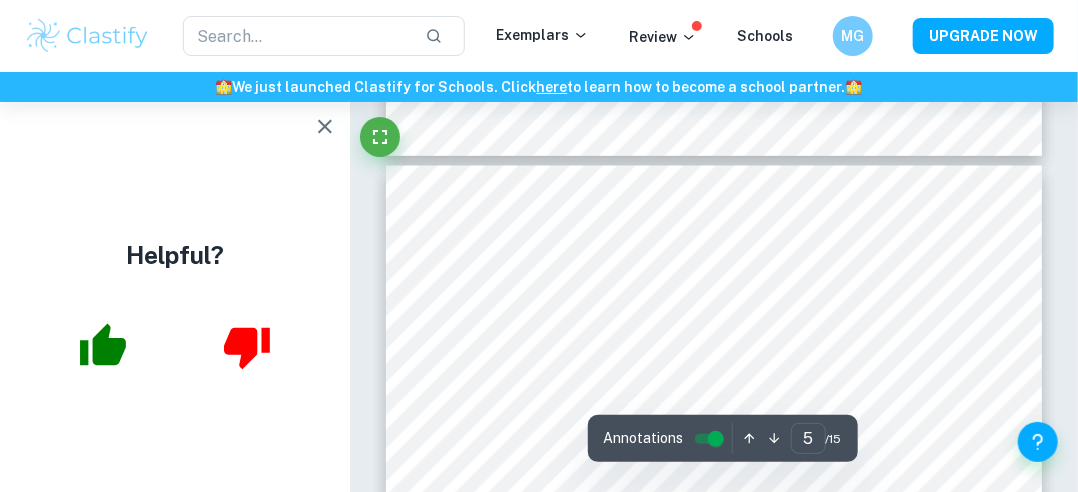 type on "4" 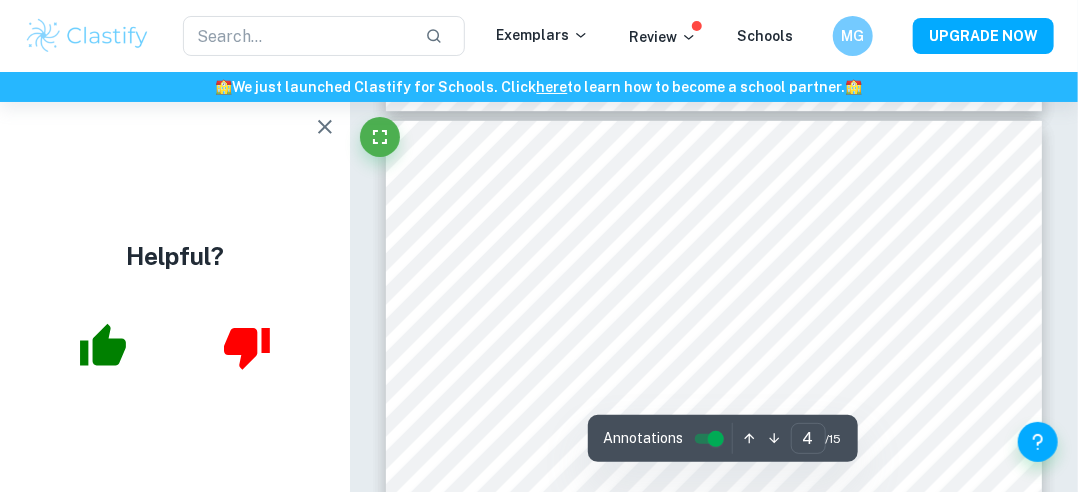 scroll, scrollTop: 3032, scrollLeft: 0, axis: vertical 